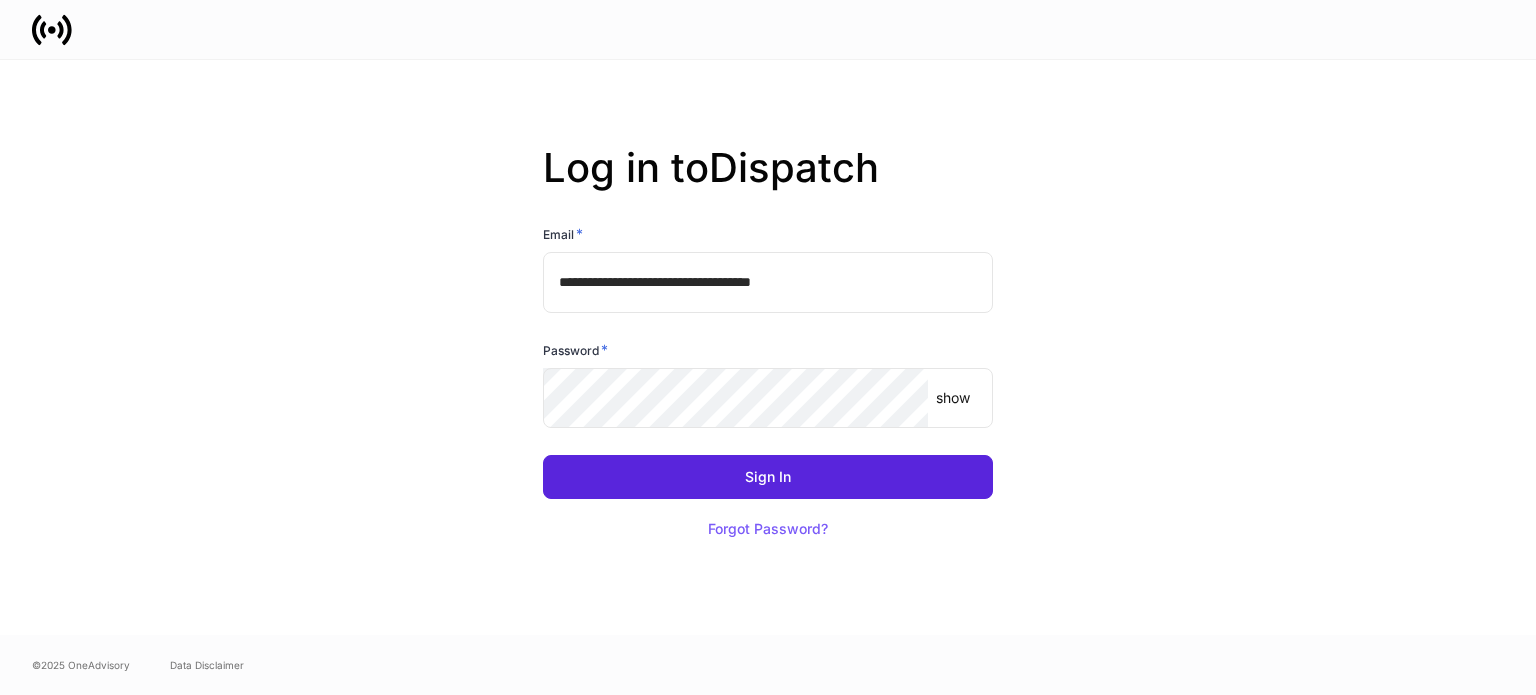 scroll, scrollTop: 0, scrollLeft: 0, axis: both 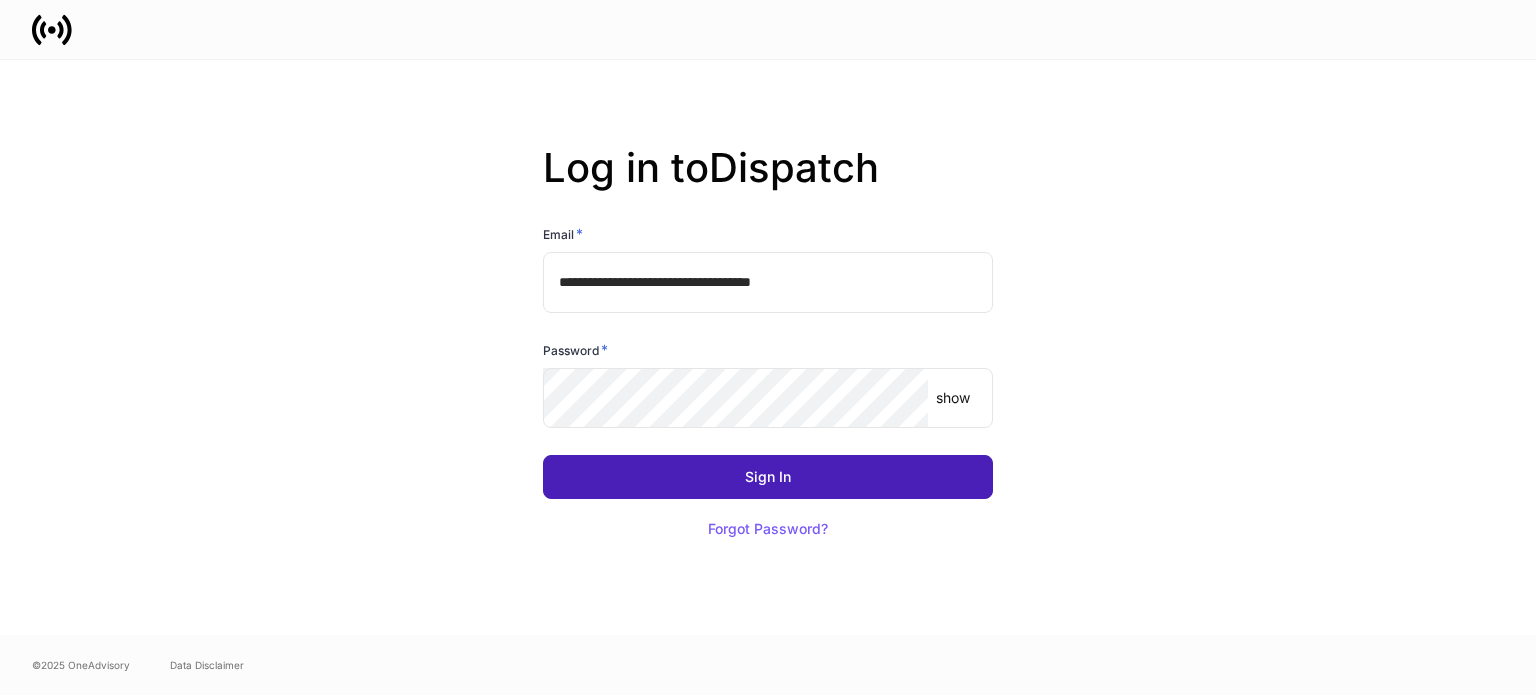 click on "Sign In" at bounding box center (768, 477) 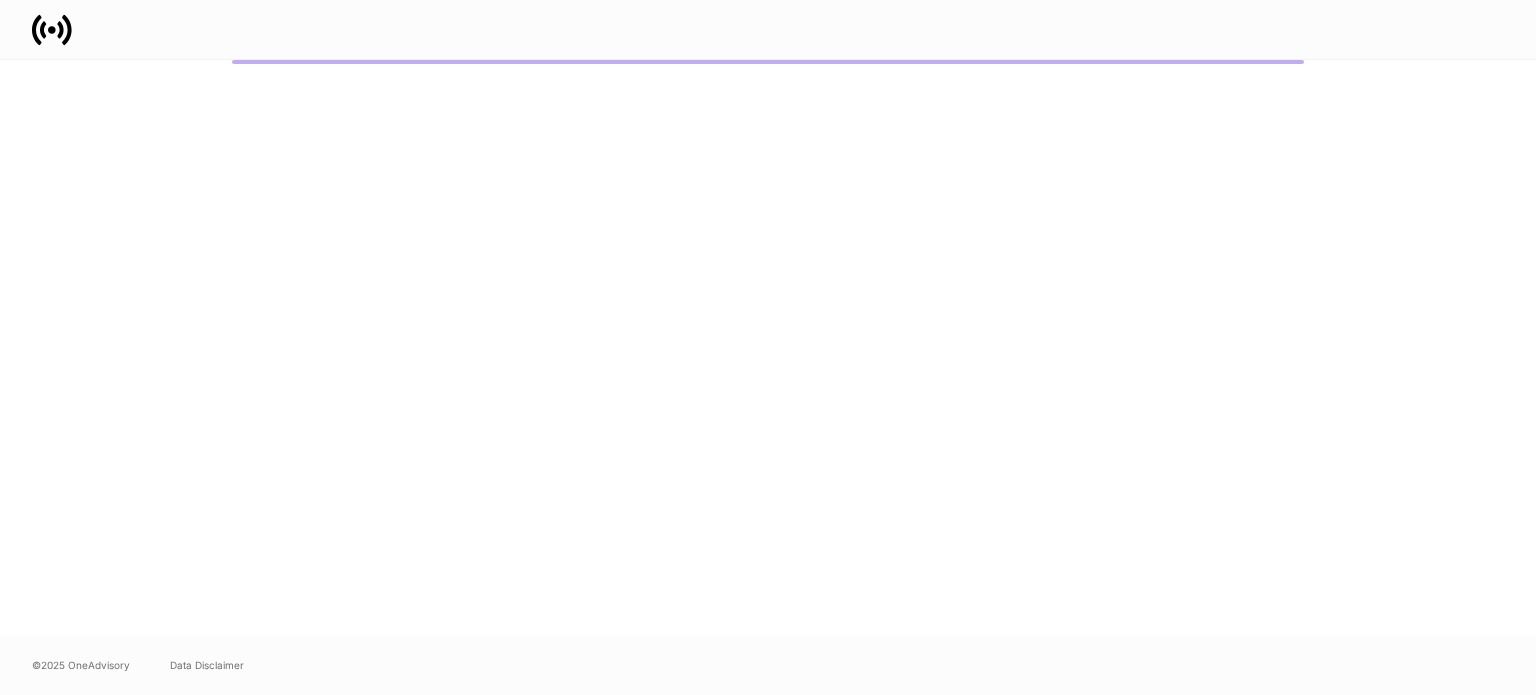 scroll, scrollTop: 0, scrollLeft: 0, axis: both 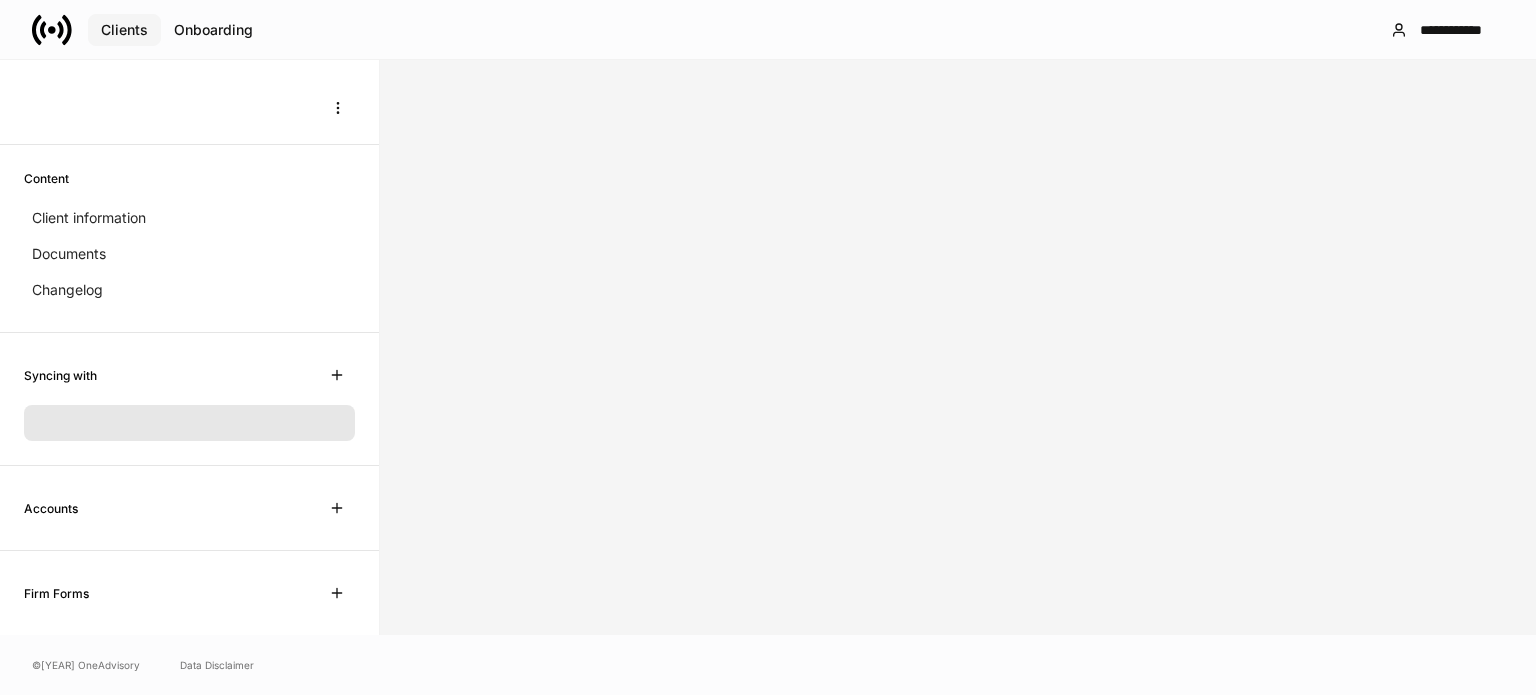 drag, startPoint x: 118, startPoint y: 39, endPoint x: 133, endPoint y: 63, distance: 28.301943 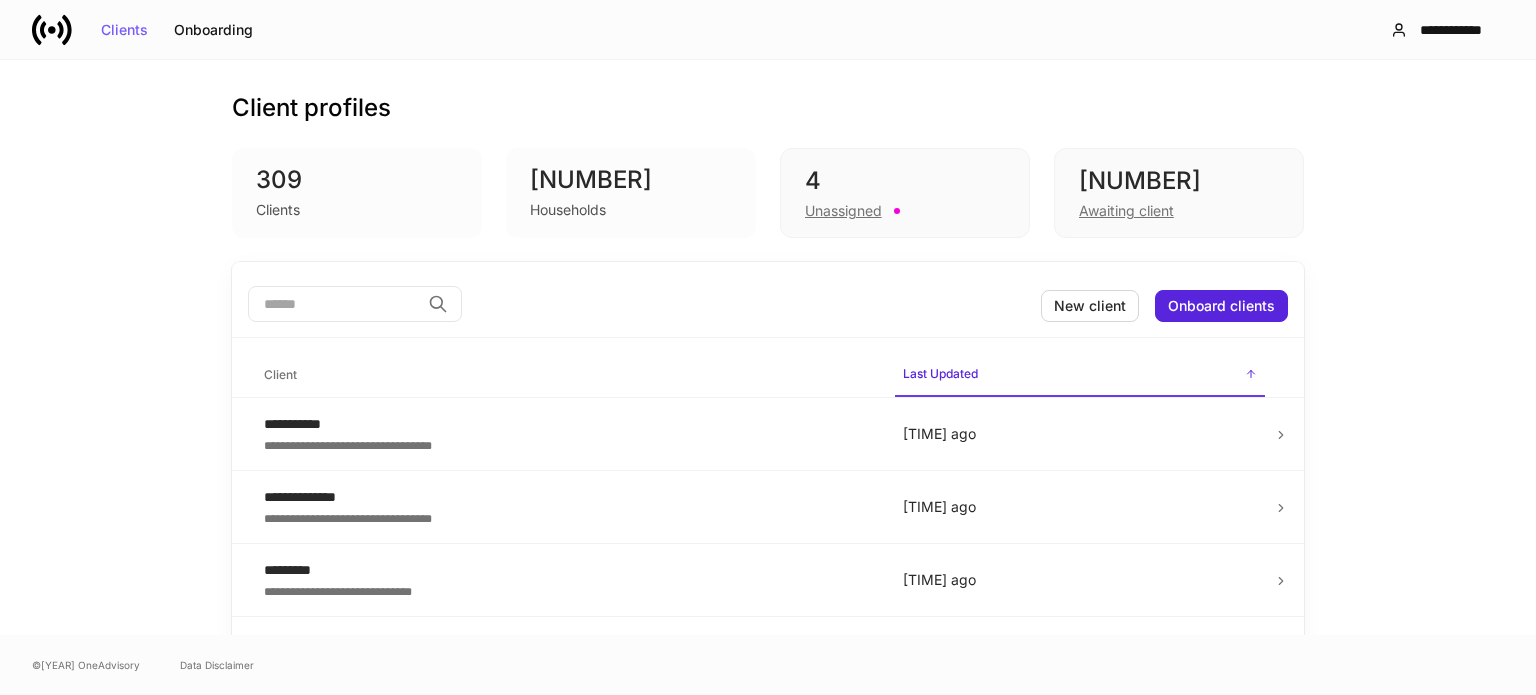 click at bounding box center [334, 304] 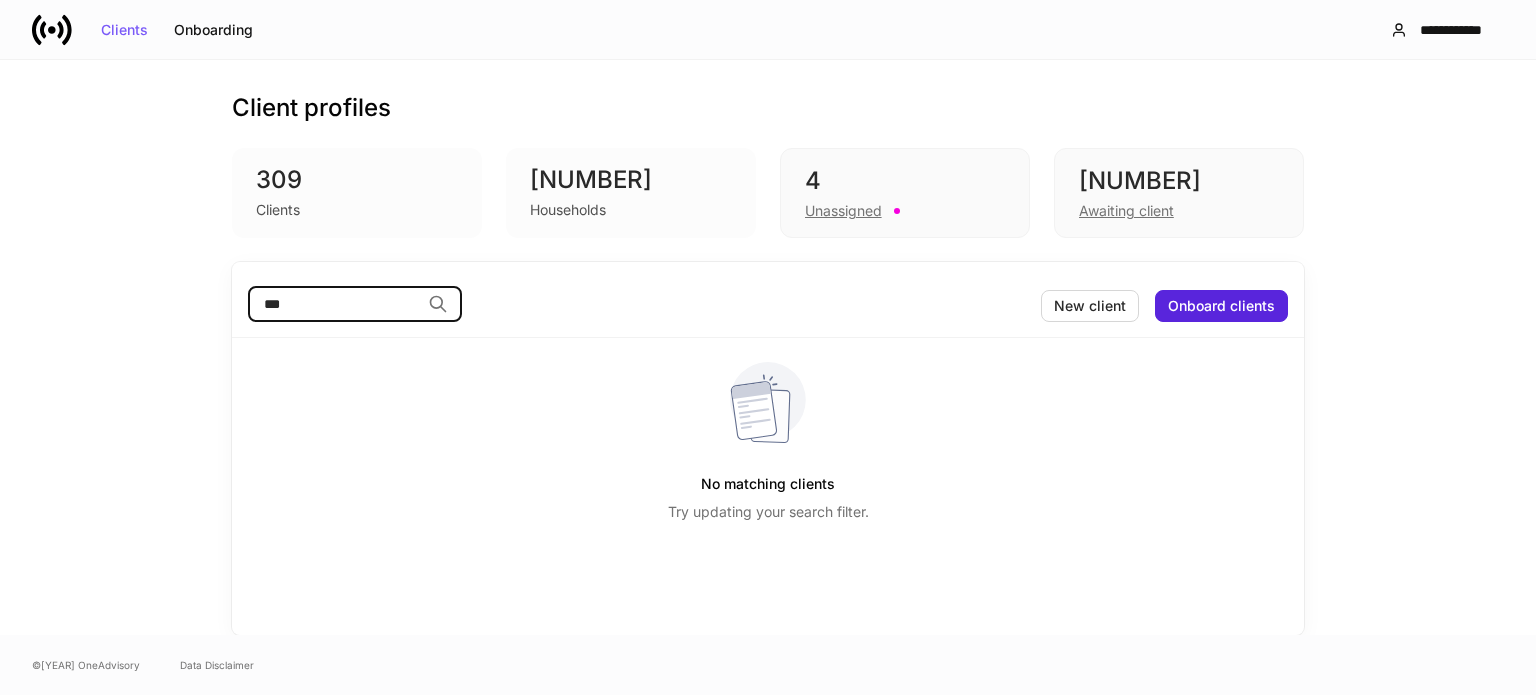 type on "***" 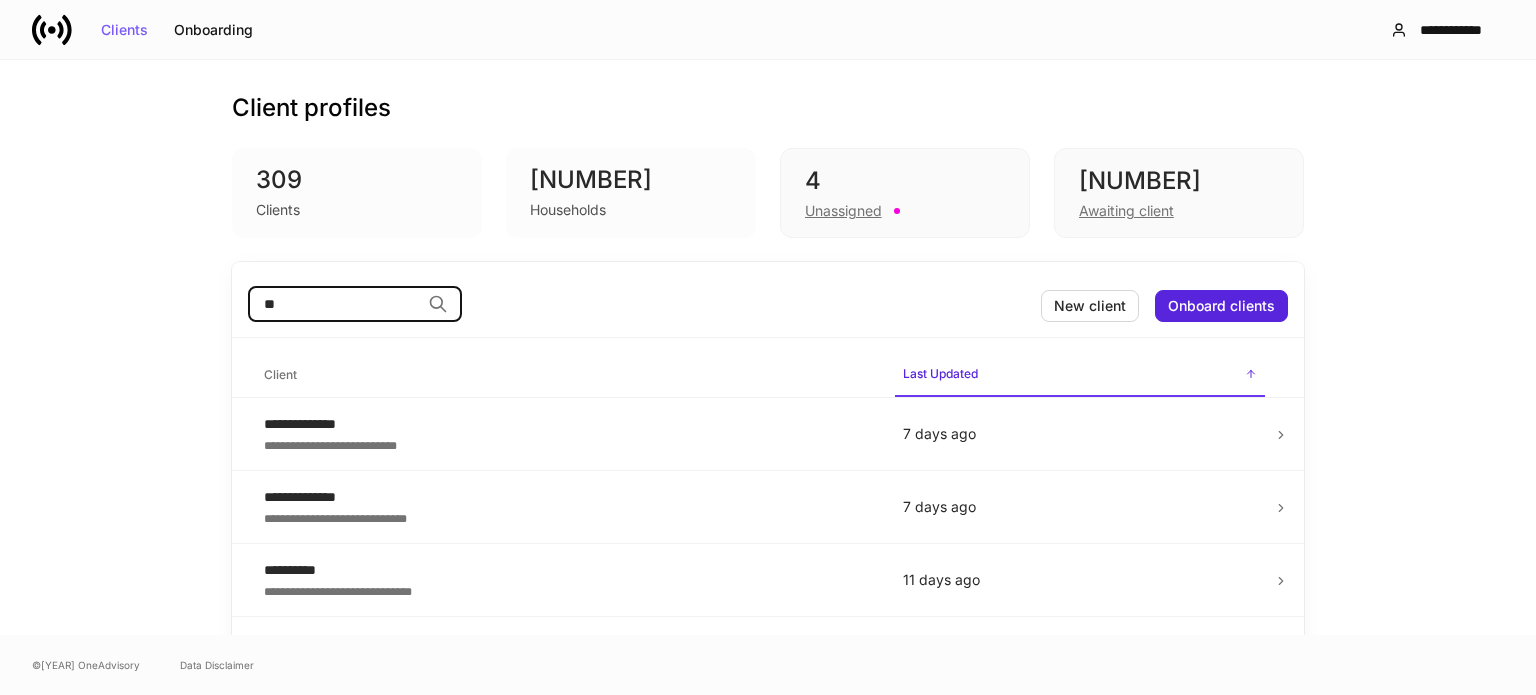 type on "*" 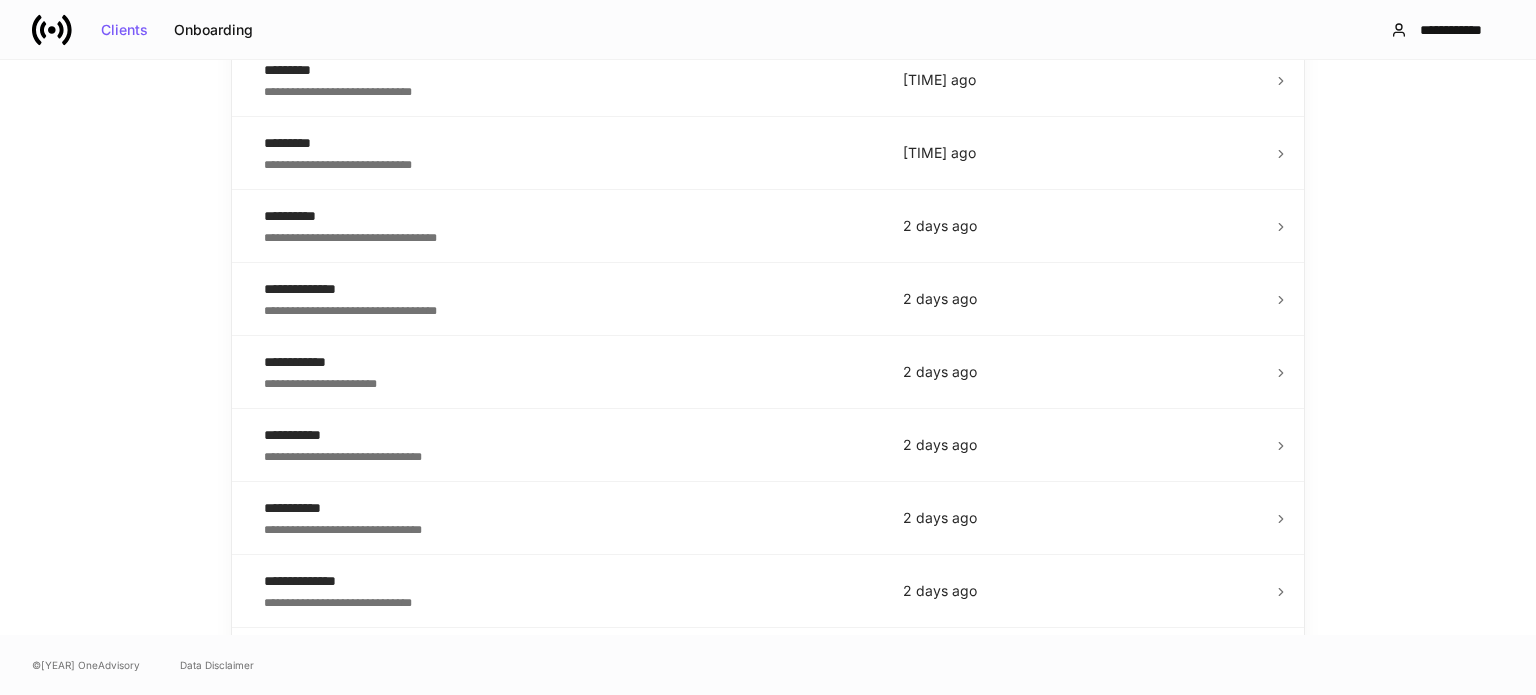 scroll, scrollTop: 0, scrollLeft: 0, axis: both 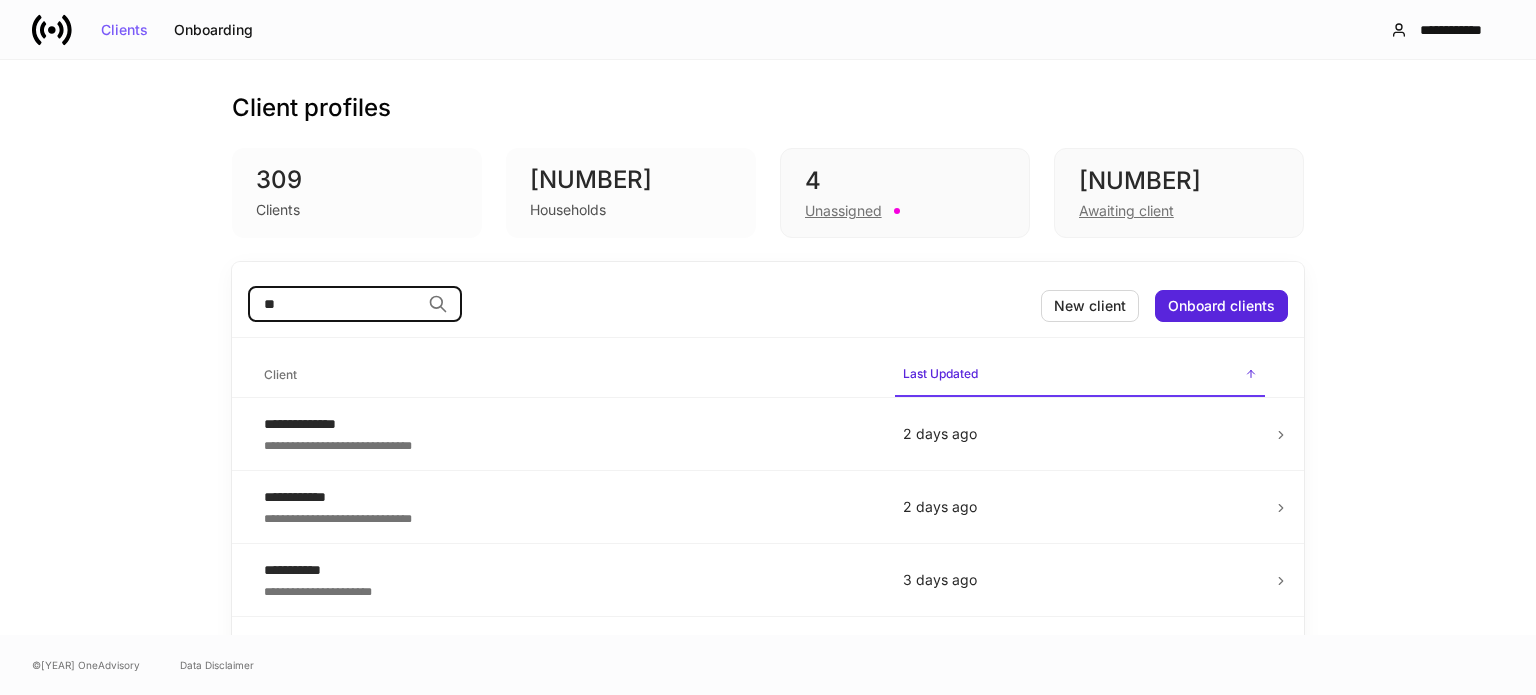type on "***" 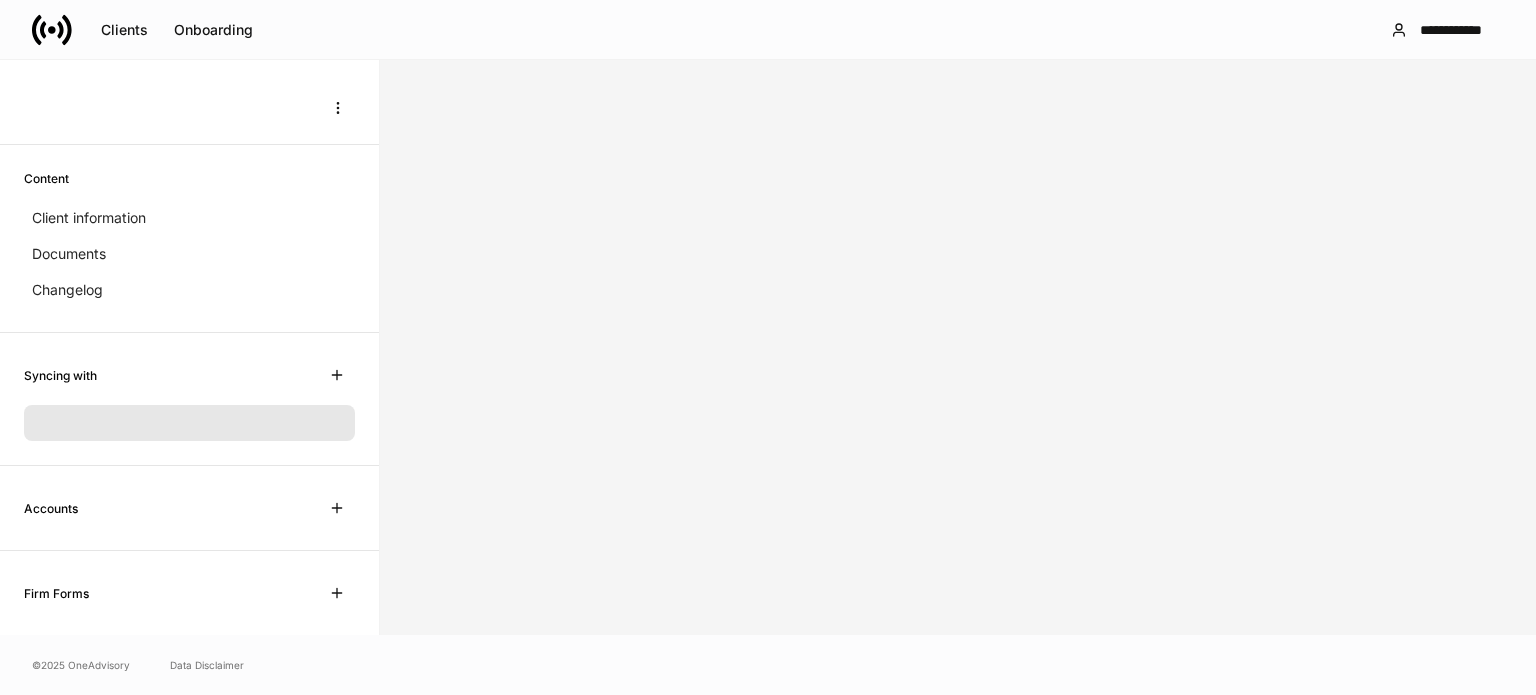 scroll, scrollTop: 0, scrollLeft: 0, axis: both 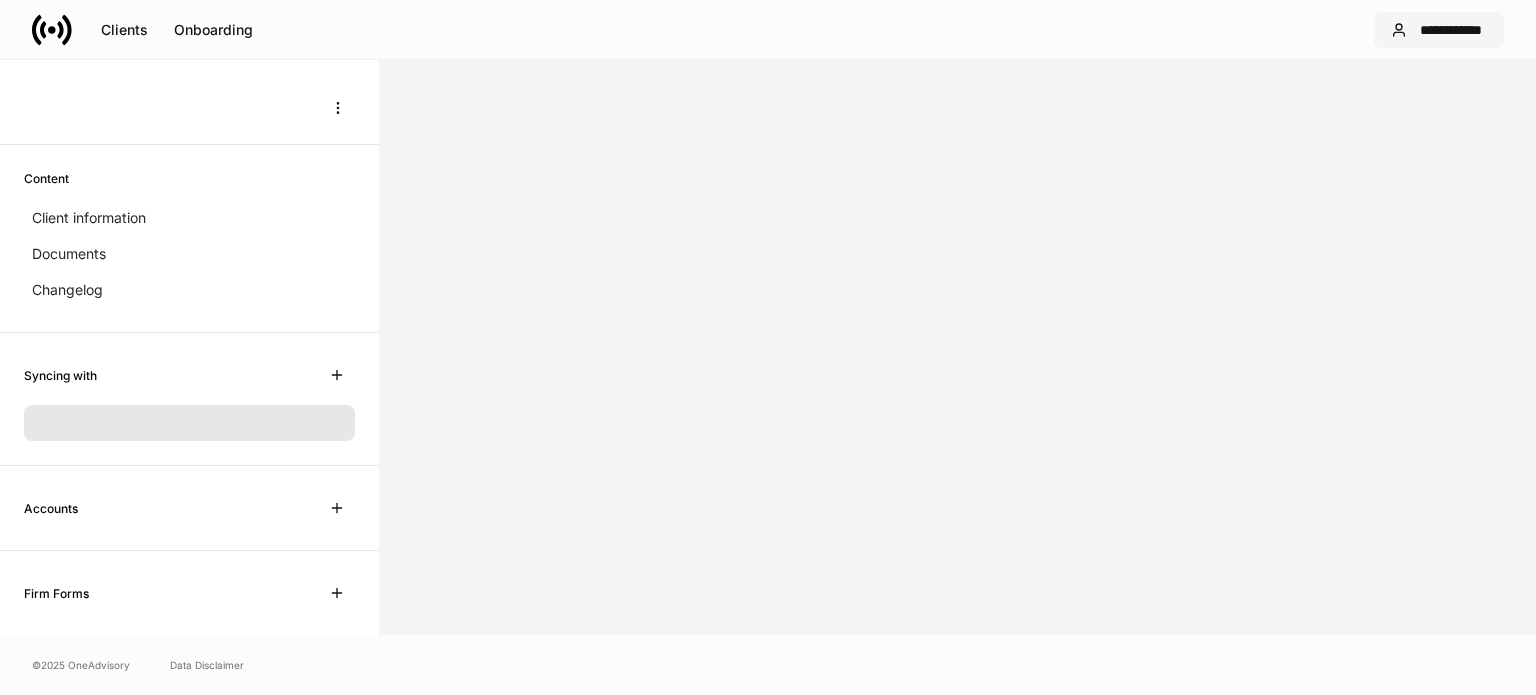 click on "**********" at bounding box center (1439, 30) 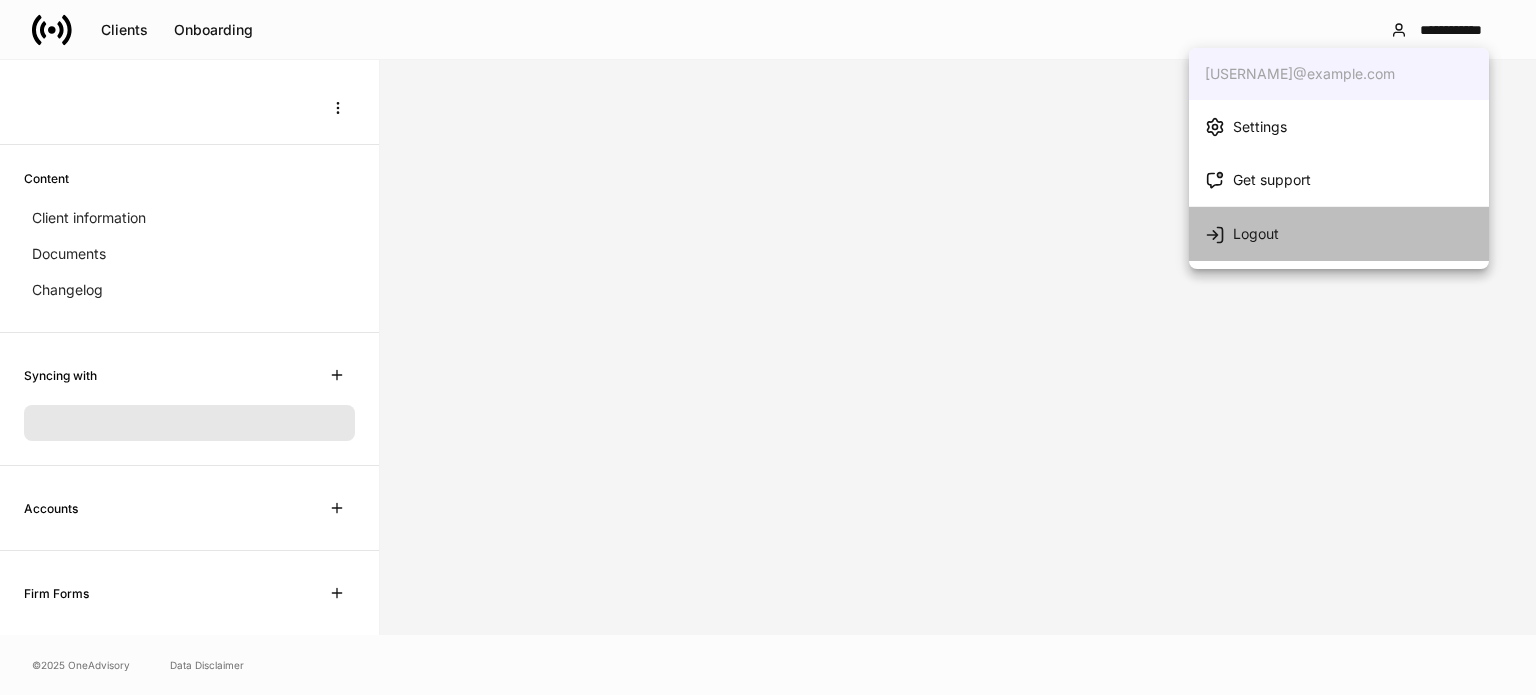 click on "Logout" at bounding box center [1256, 234] 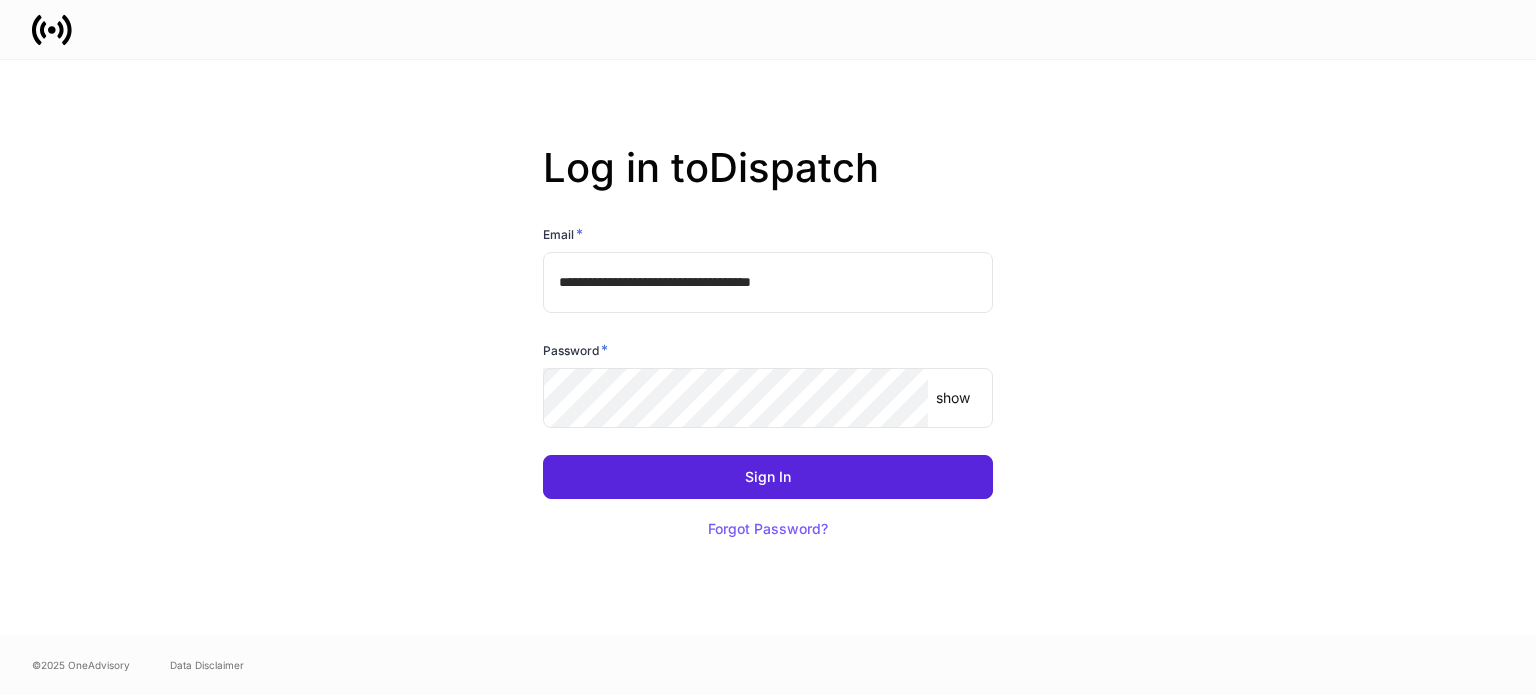 scroll, scrollTop: 0, scrollLeft: 0, axis: both 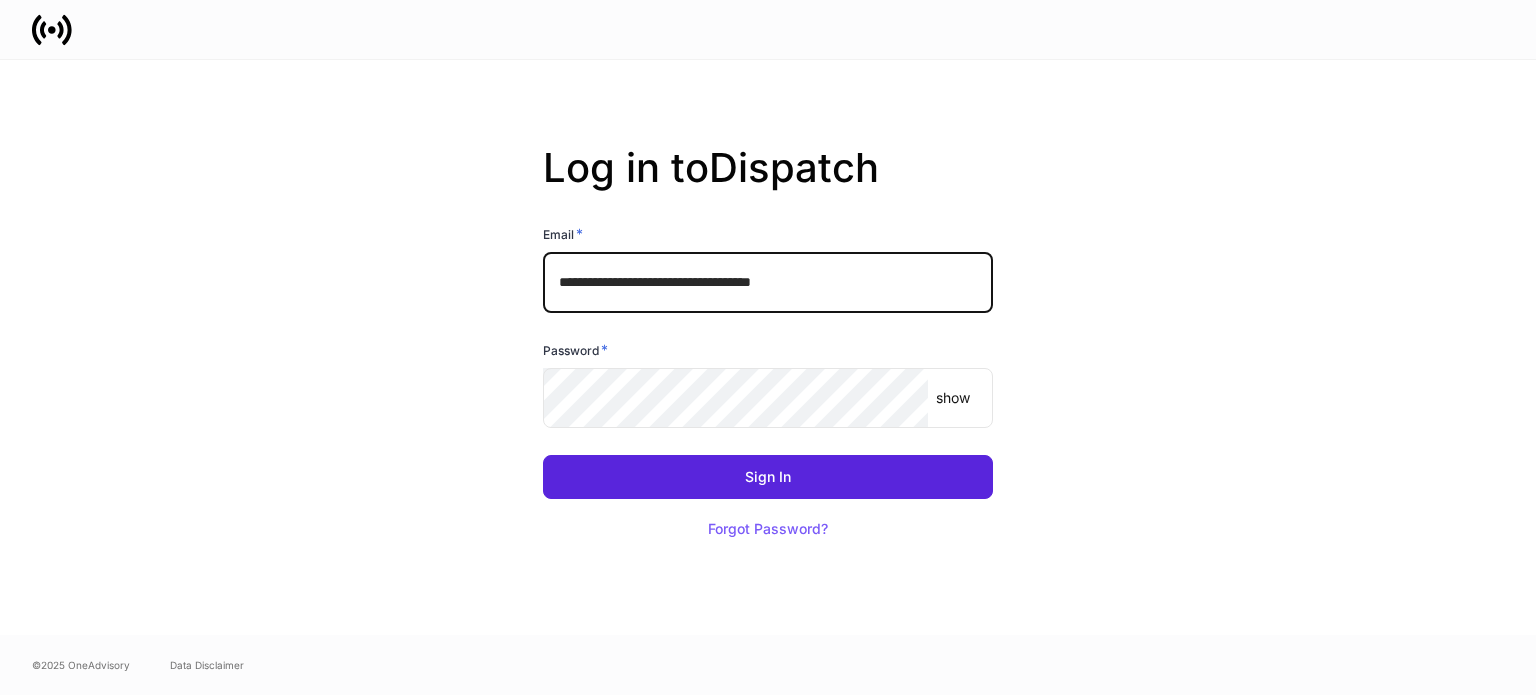 click on "**********" at bounding box center (768, 282) 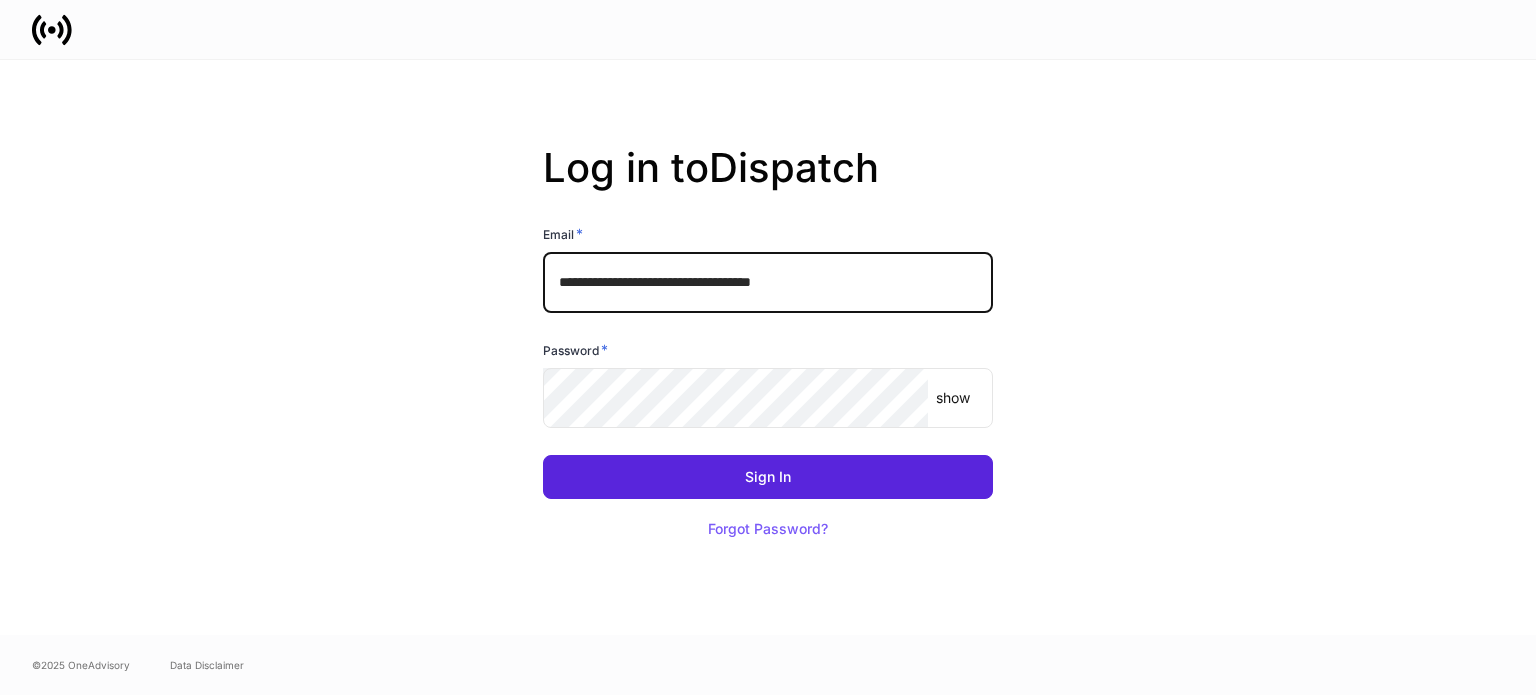type on "**********" 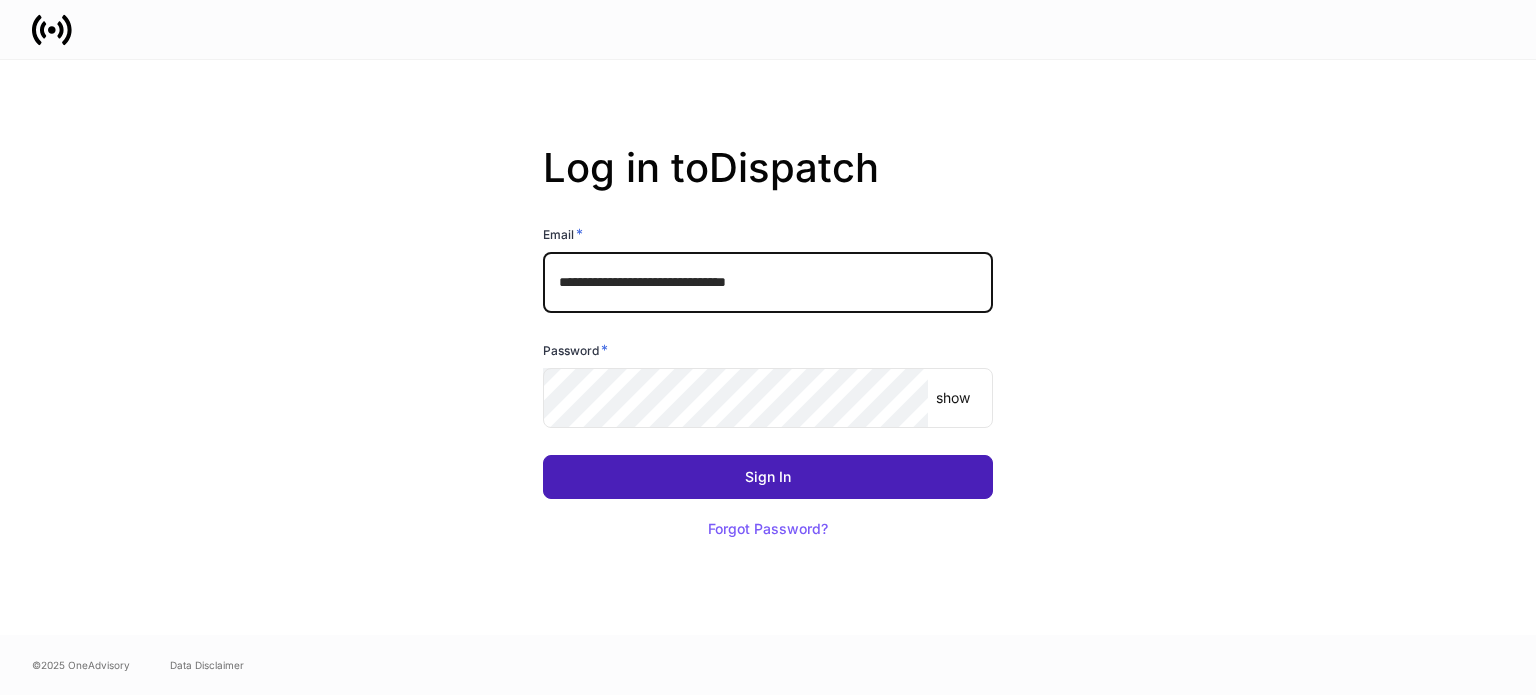 click on "Sign In" at bounding box center (768, 477) 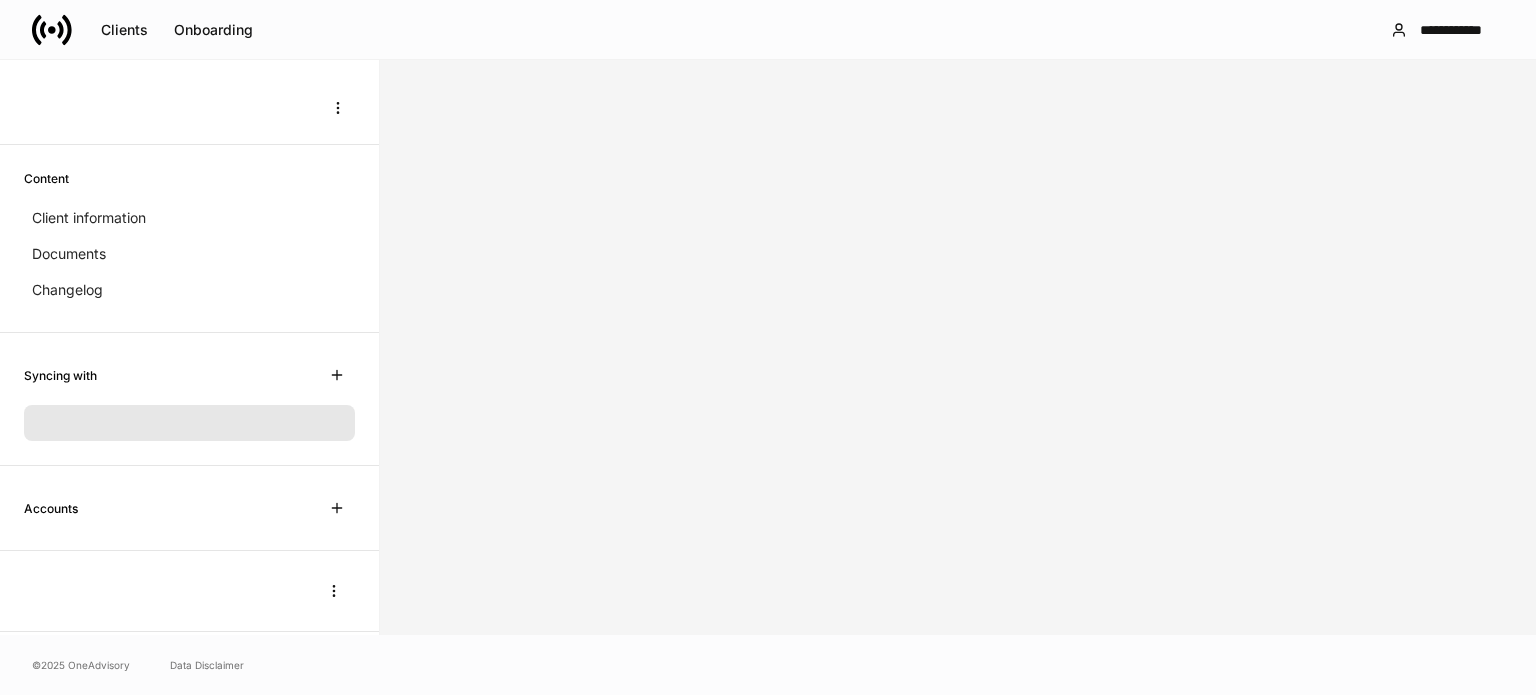 scroll, scrollTop: 0, scrollLeft: 0, axis: both 